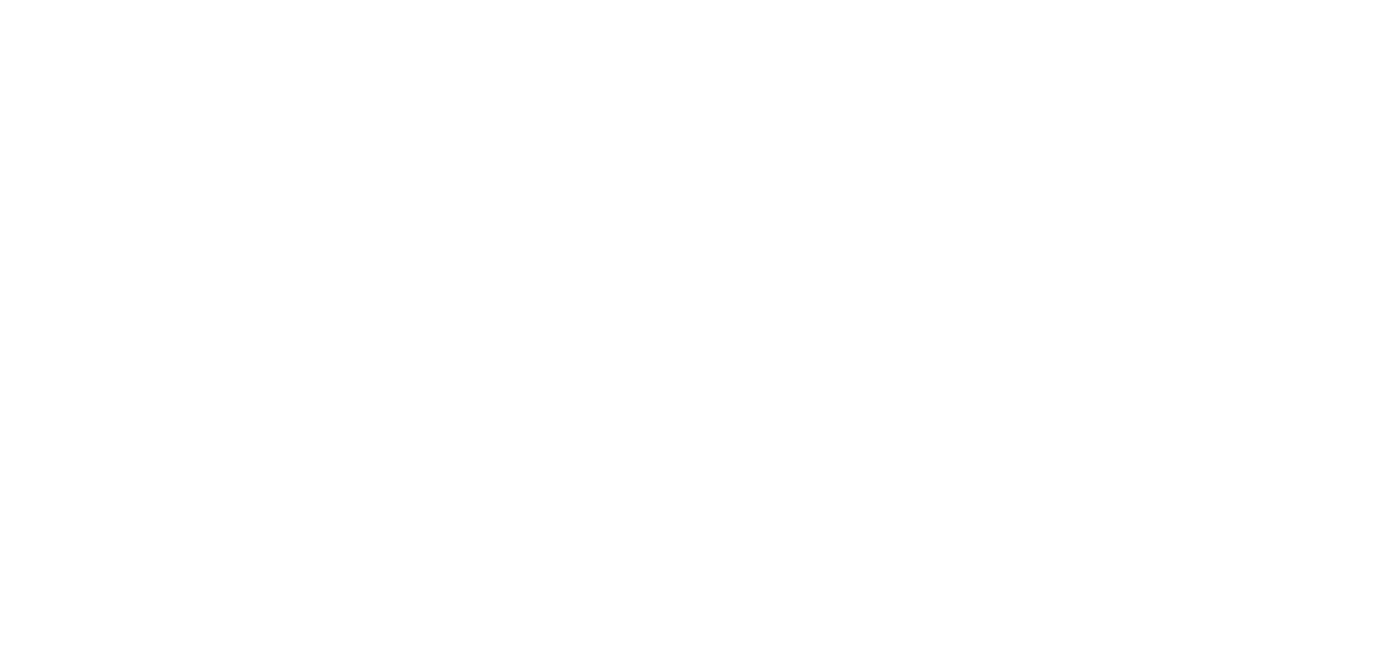 scroll, scrollTop: 0, scrollLeft: 0, axis: both 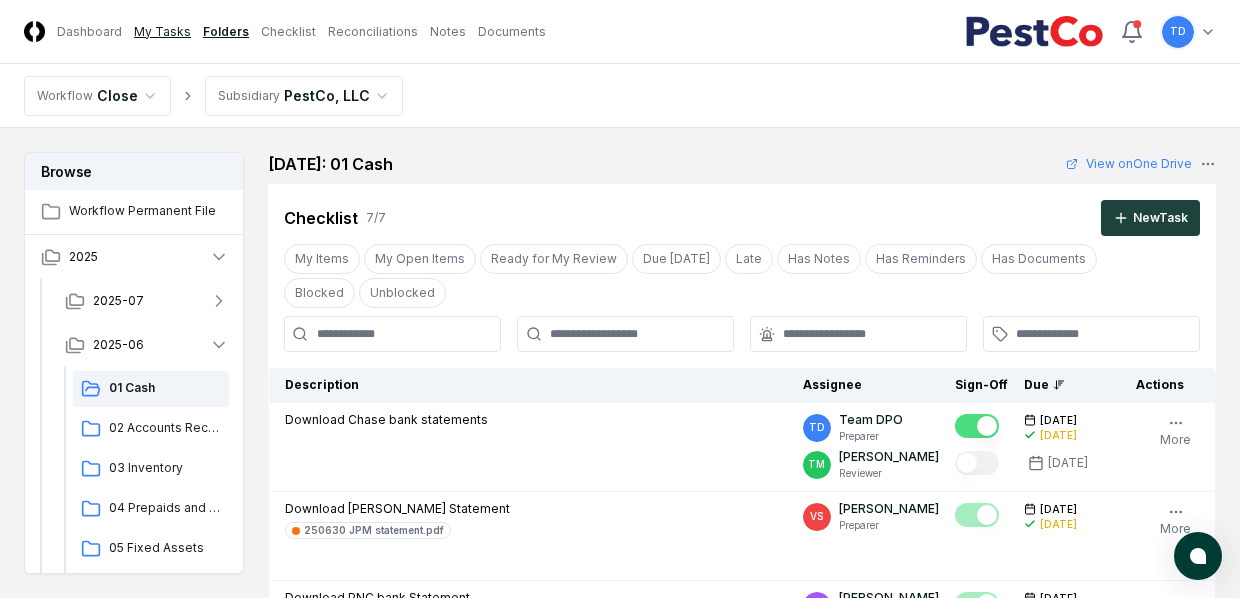 click on "My Tasks" at bounding box center [162, 32] 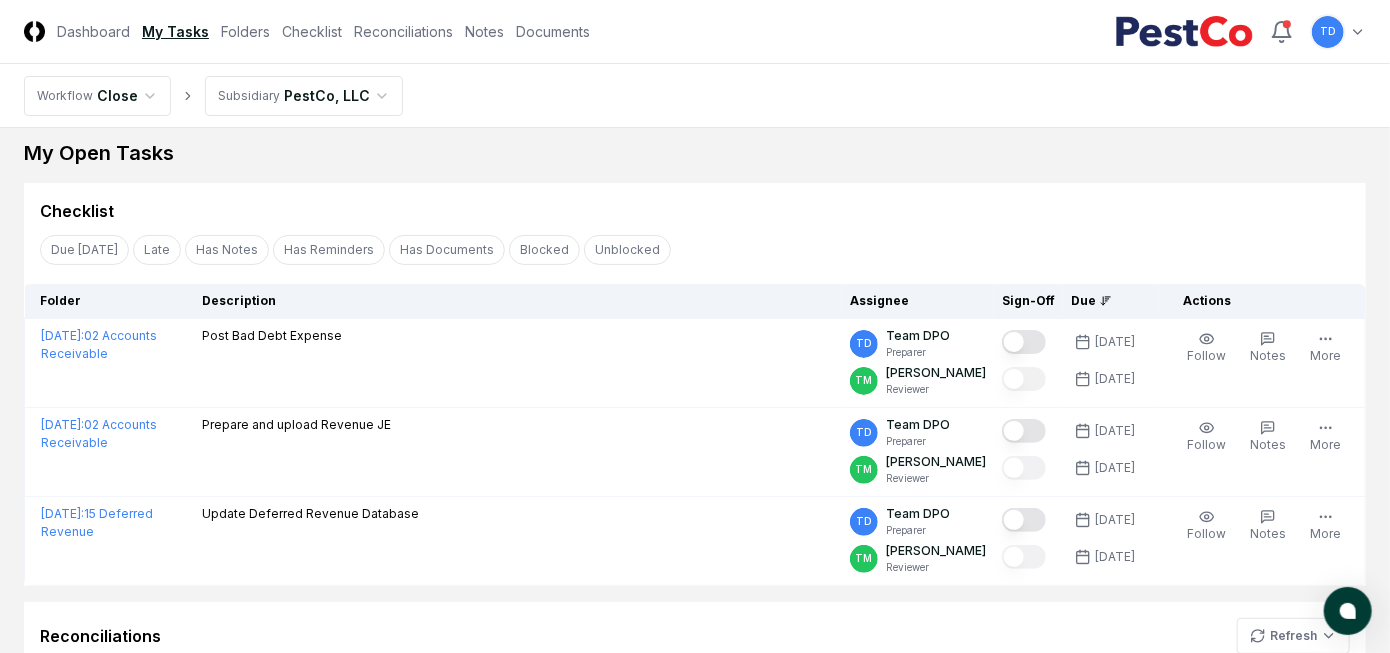 scroll, scrollTop: 0, scrollLeft: 0, axis: both 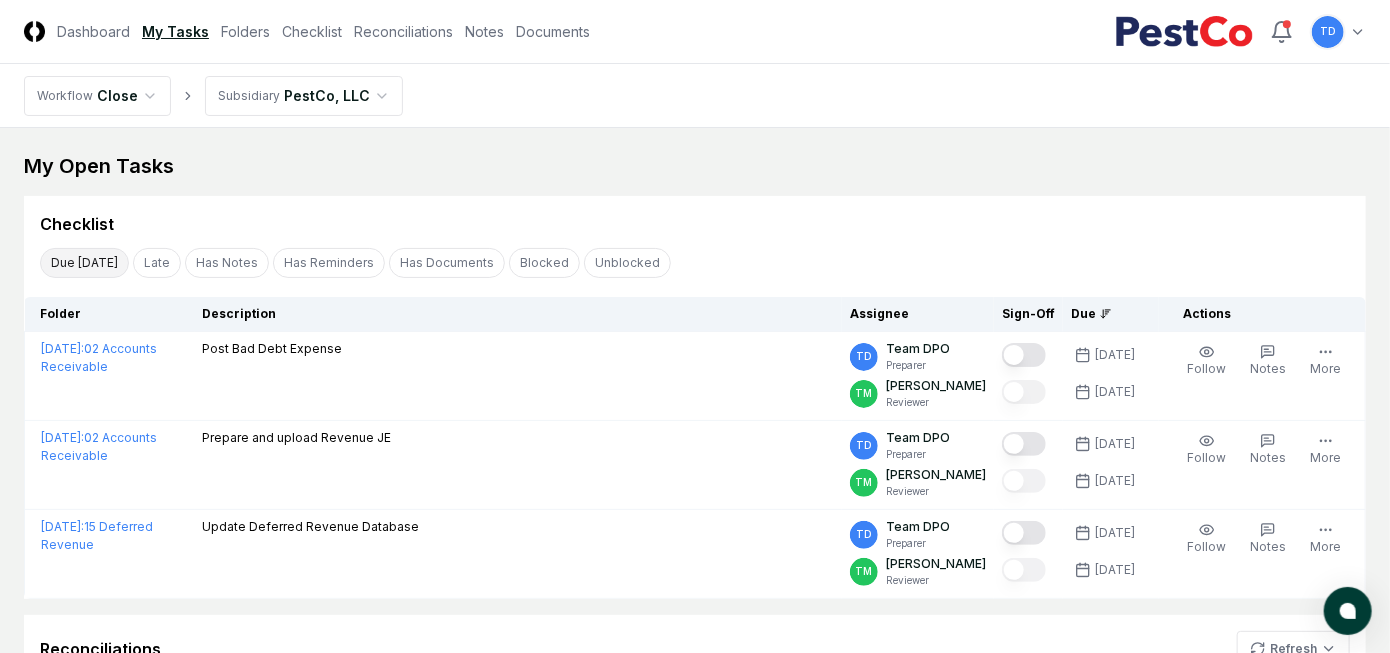 click on "Due [DATE]" at bounding box center (84, 263) 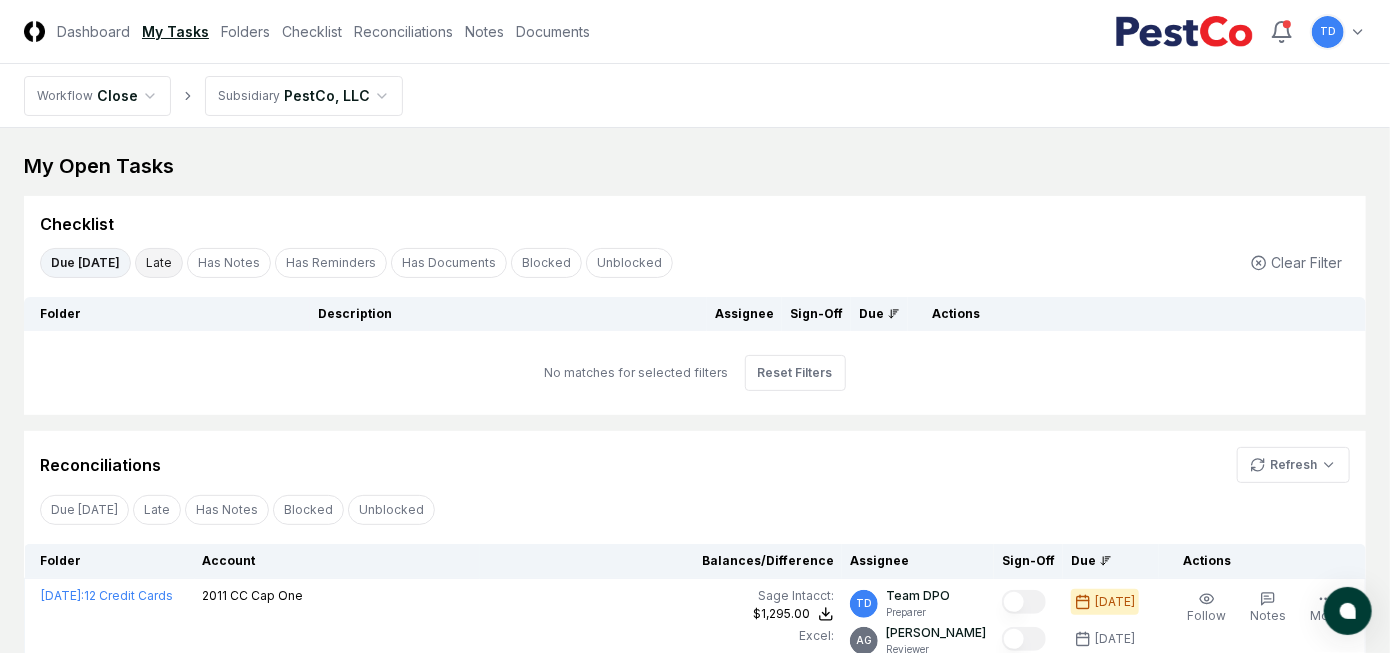 click on "Late" at bounding box center [159, 263] 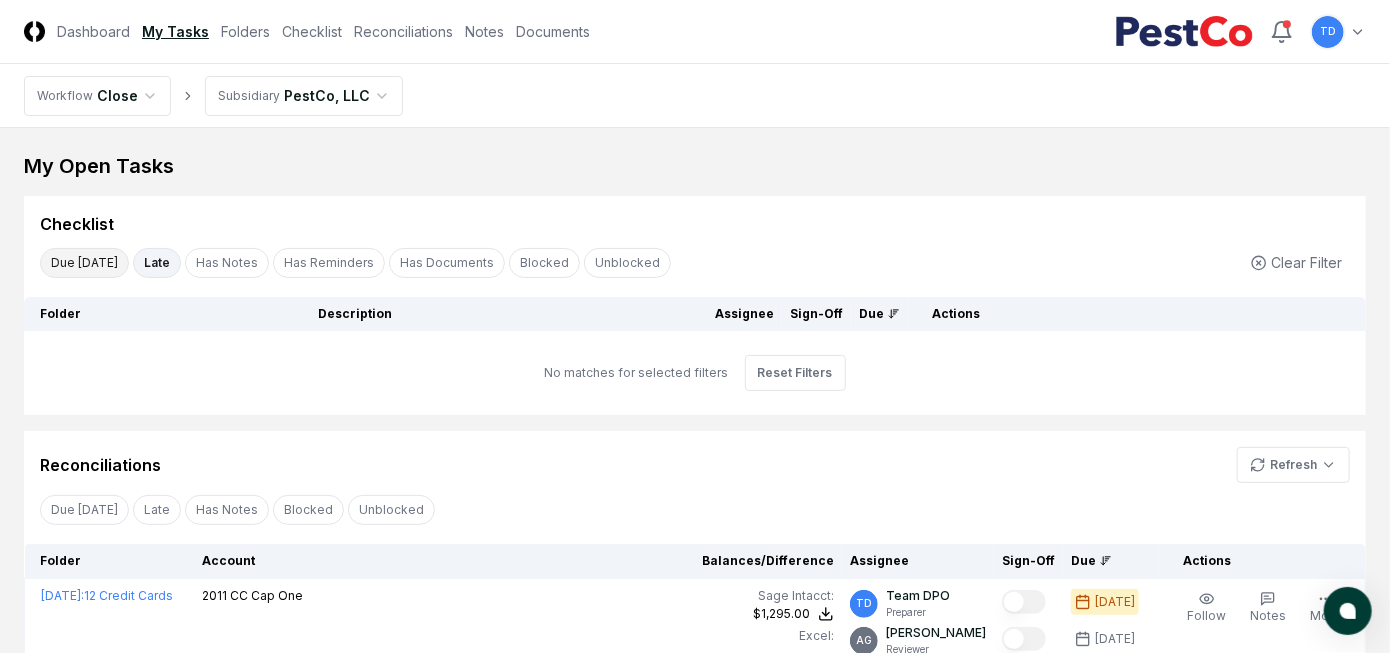 click on "Due [DATE]" at bounding box center [84, 263] 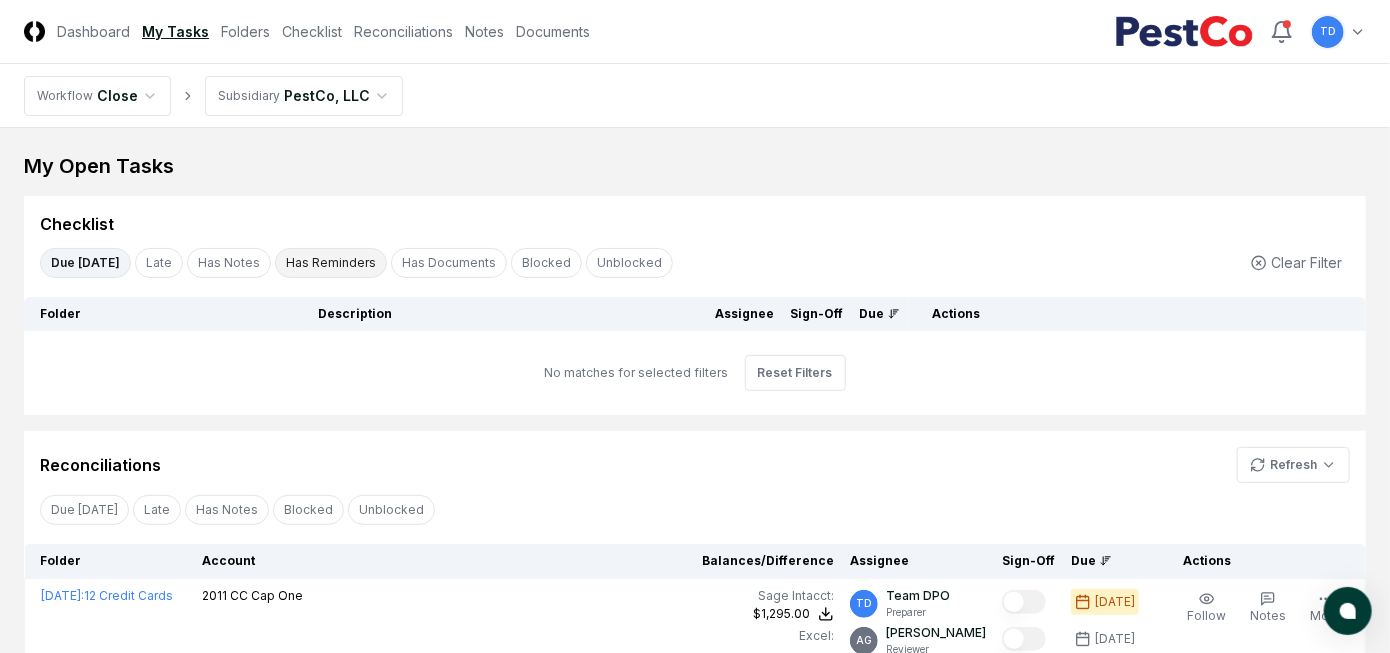 click on "Has Reminders" at bounding box center [331, 263] 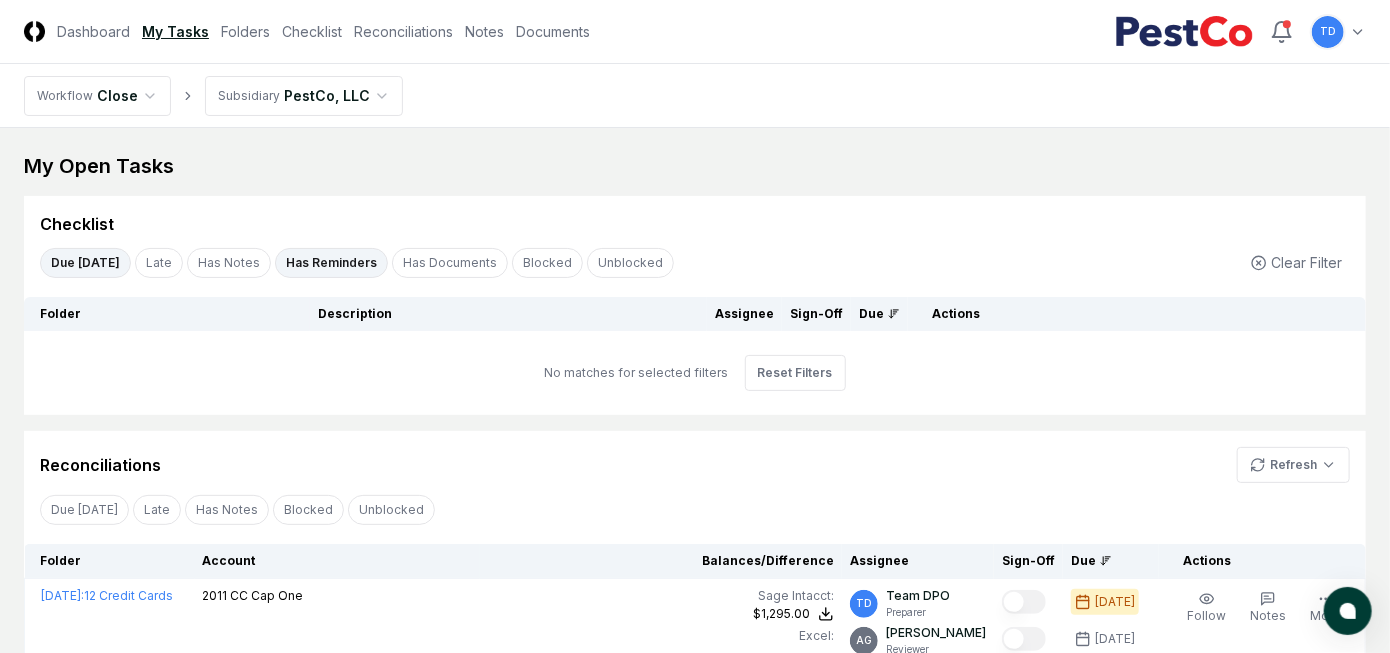 click on "CloseCore Dashboard My Tasks Folders Checklist Reconciliations Notes Documents Toggle navigation menu   TD Toggle user menu Workflow Close Subsidiary PestCo, LLC My Open Tasks Cancel Reassign Checklist Due Today Late Has Notes Has Reminders Has Documents Blocked Unblocked Clear Filter Folder Description Assignee Sign-Off   Due Actions No matches for selected filters Reset Filters Cancel Reassign Reconciliations Refresh Due Today Late Has Notes Blocked Unblocked Clear Filter Folder Account Balances/Difference Per  Sage Intacct Per Excel Difference Assignee Sign-Off   Due Actions June 2025 :  12 Credit Cards 2011   CC Cap One Sage Intacct : $1,295.00 Excel: - Fixed Balance: $0.00 Difference: $1,295.00 $1,295.00 $0.00 $1,295.00 TD Team DPO Preparer AG Angelique Cotez Garcia Reviewer 7/1/2025 7/2/2025 Follow Notes Edit Task More ©  2025  CloseCore. All rights reserved. Privacy Policy Terms of Service" at bounding box center (695, 450) 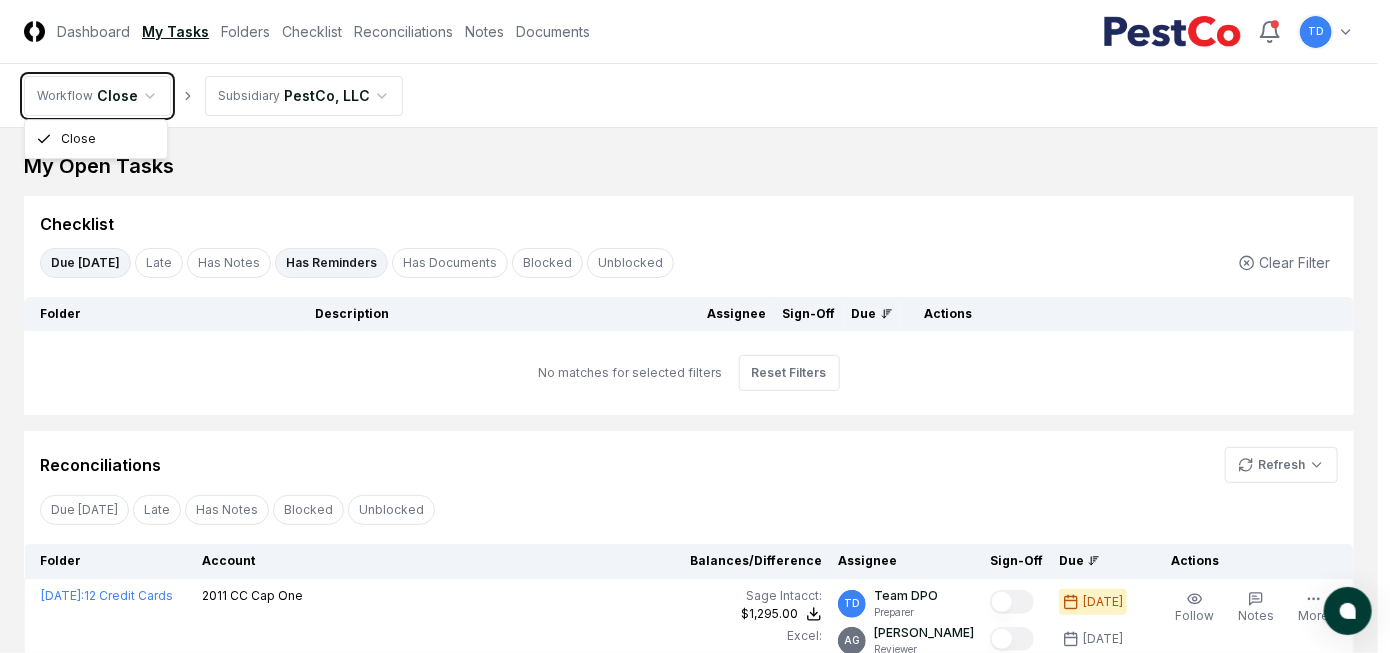 click on "CloseCore Dashboard My Tasks Folders Checklist Reconciliations Notes Documents Toggle navigation menu   TD Toggle user menu Workflow Close Subsidiary PestCo, LLC My Open Tasks Cancel Reassign Checklist Due Today Late Has Notes Has Reminders Has Documents Blocked Unblocked Clear Filter Folder Description Assignee Sign-Off   Due Actions No matches for selected filters Reset Filters Cancel Reassign Reconciliations Refresh Due Today Late Has Notes Blocked Unblocked Clear Filter Folder Account Balances/Difference Per  Sage Intacct Per Excel Difference Assignee Sign-Off   Due Actions June 2025 :  12 Credit Cards 2011   CC Cap One Sage Intacct : $1,295.00 Excel: - Fixed Balance: $0.00 Difference: $1,295.00 $1,295.00 $0.00 $1,295.00 TD Team DPO Preparer AG Angelique Cotez Garcia Reviewer 7/1/2025 7/2/2025 Follow Notes Edit Task More ©  2025  CloseCore. All rights reserved. Privacy Policy Terms of Service Close" at bounding box center [695, 450] 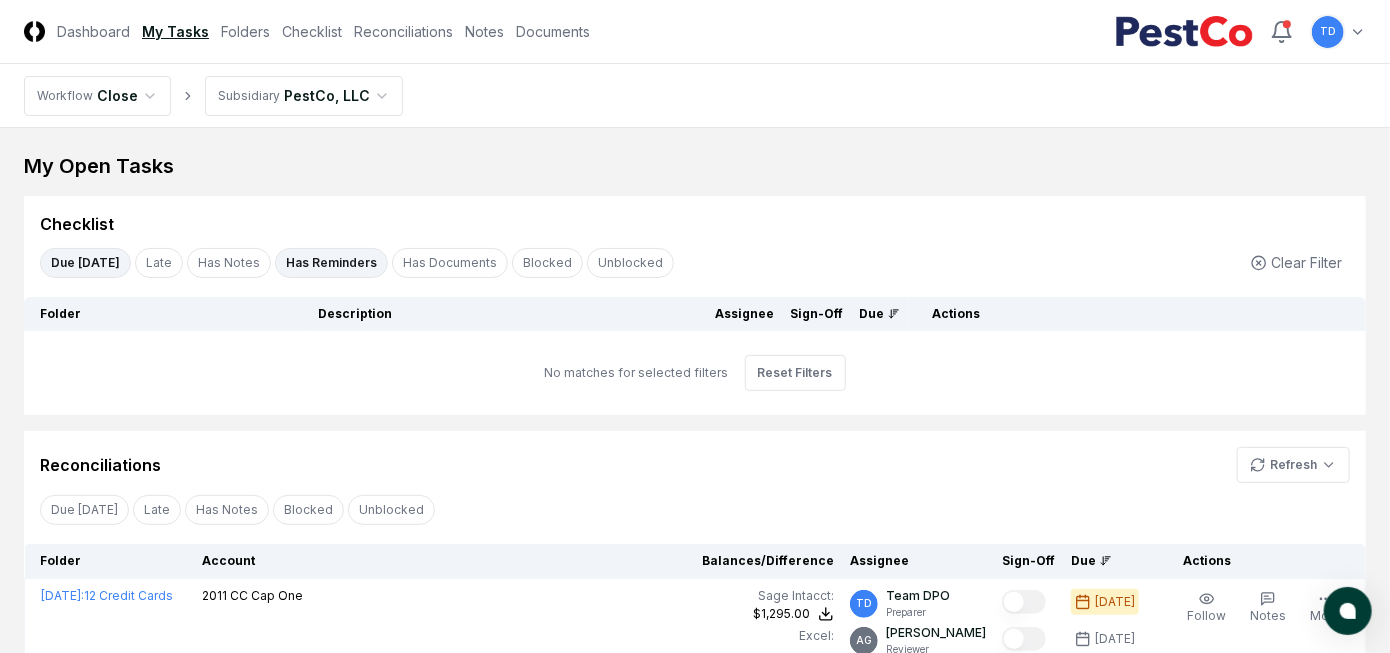 click on "Due [DATE]" at bounding box center [85, 263] 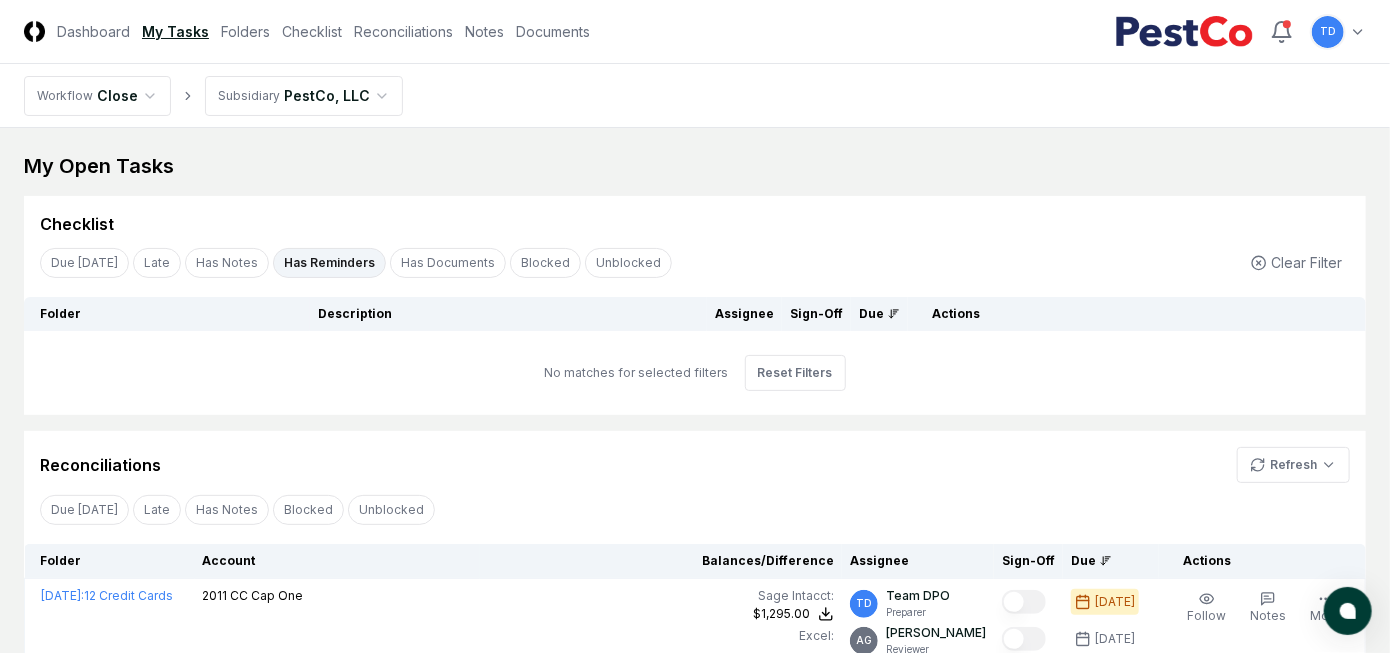 click on "Has Reminders" at bounding box center [329, 263] 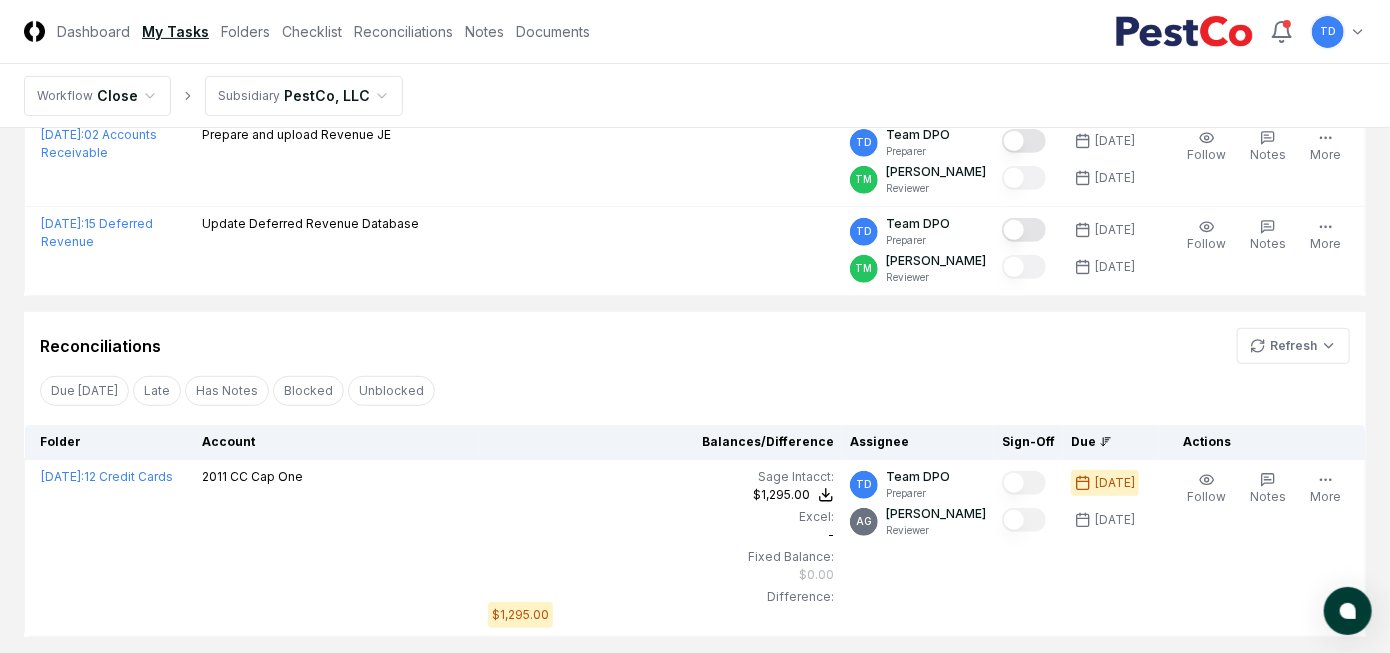 scroll, scrollTop: 0, scrollLeft: 0, axis: both 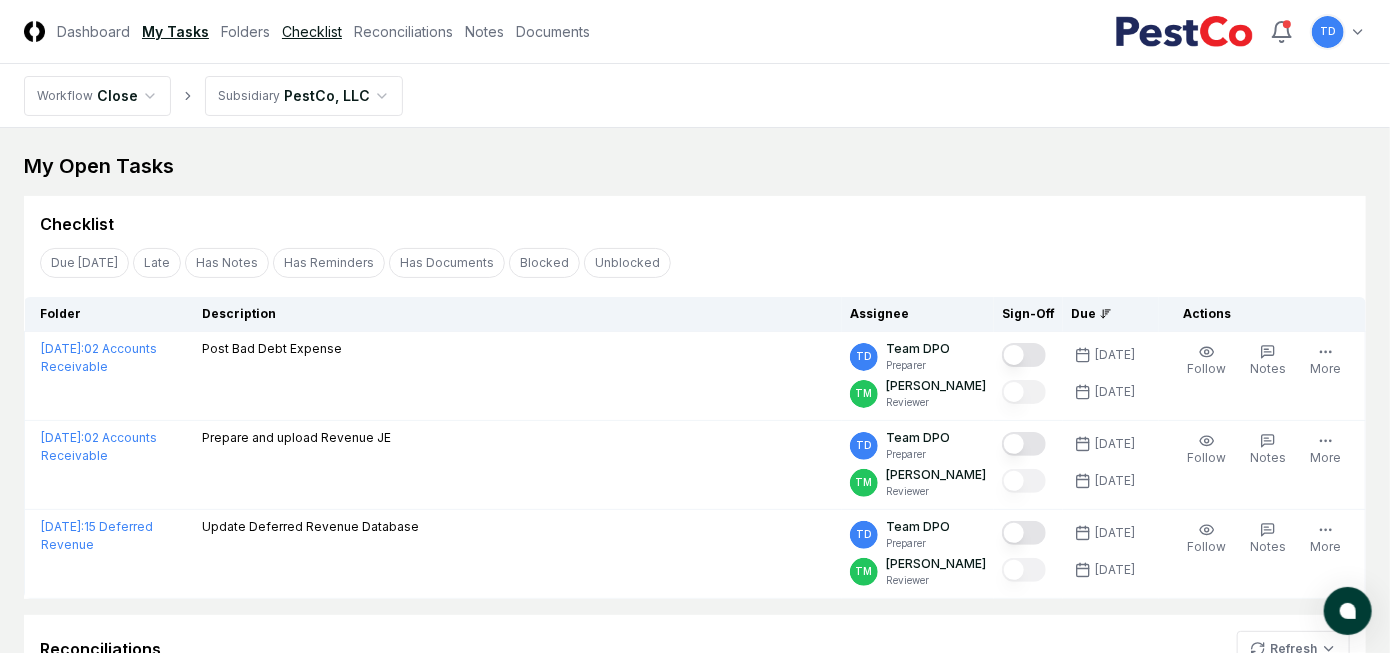 click on "Checklist" at bounding box center (312, 31) 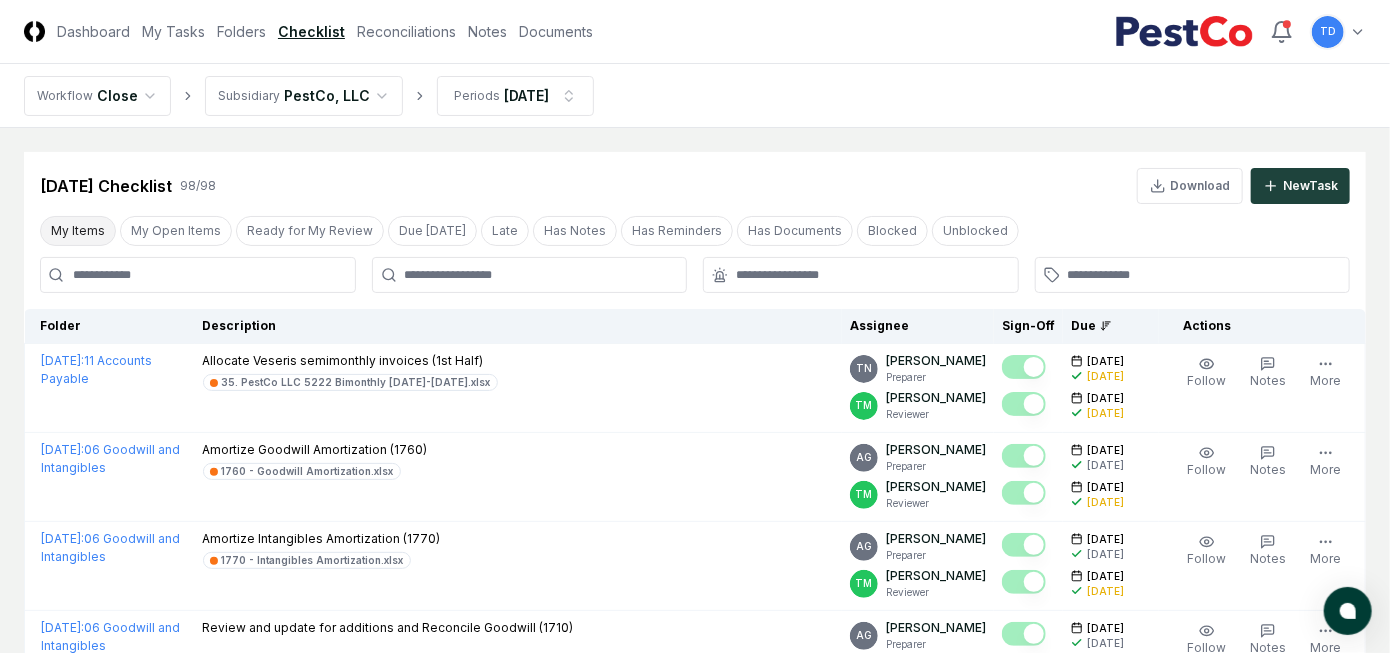 click on "My Items" at bounding box center (78, 231) 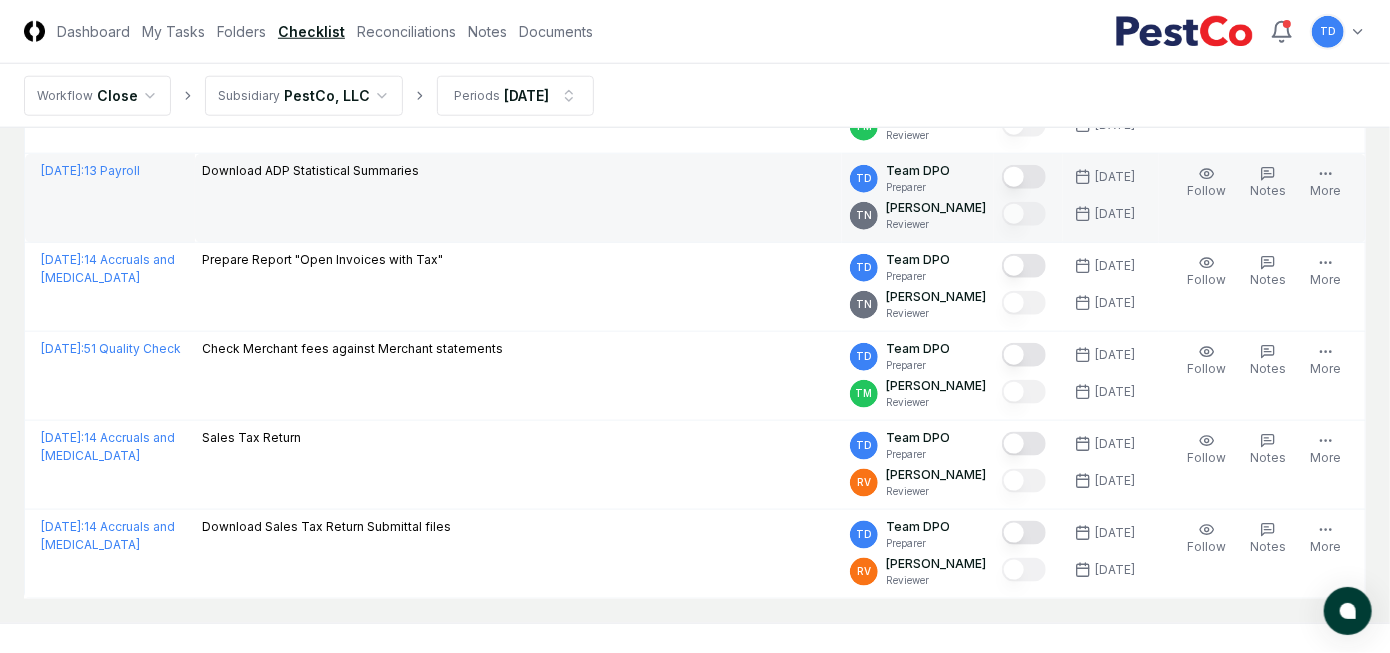 scroll, scrollTop: 989, scrollLeft: 0, axis: vertical 